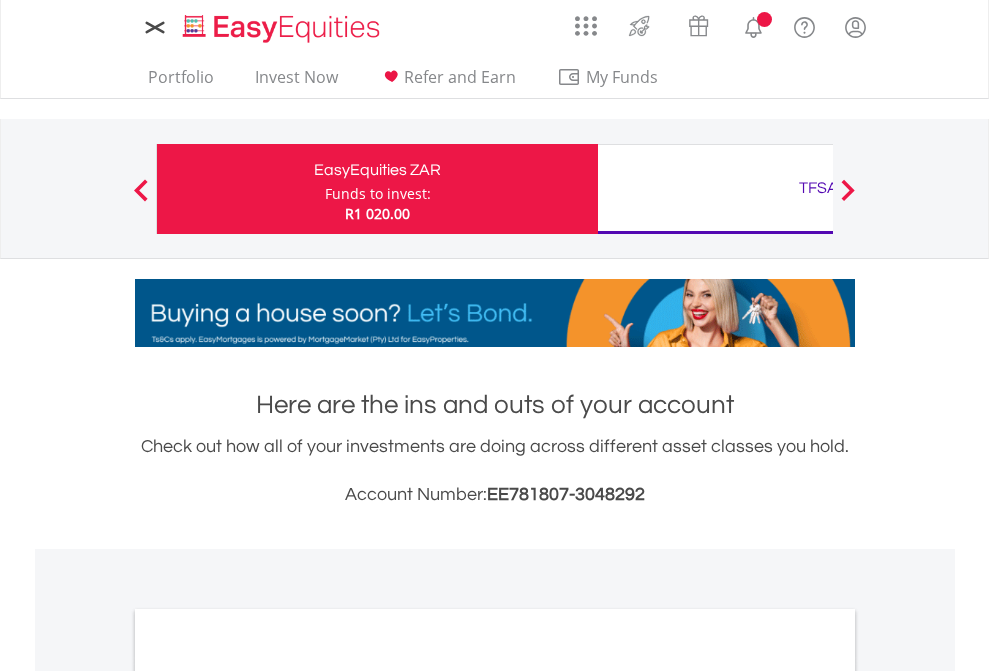 scroll, scrollTop: 0, scrollLeft: 0, axis: both 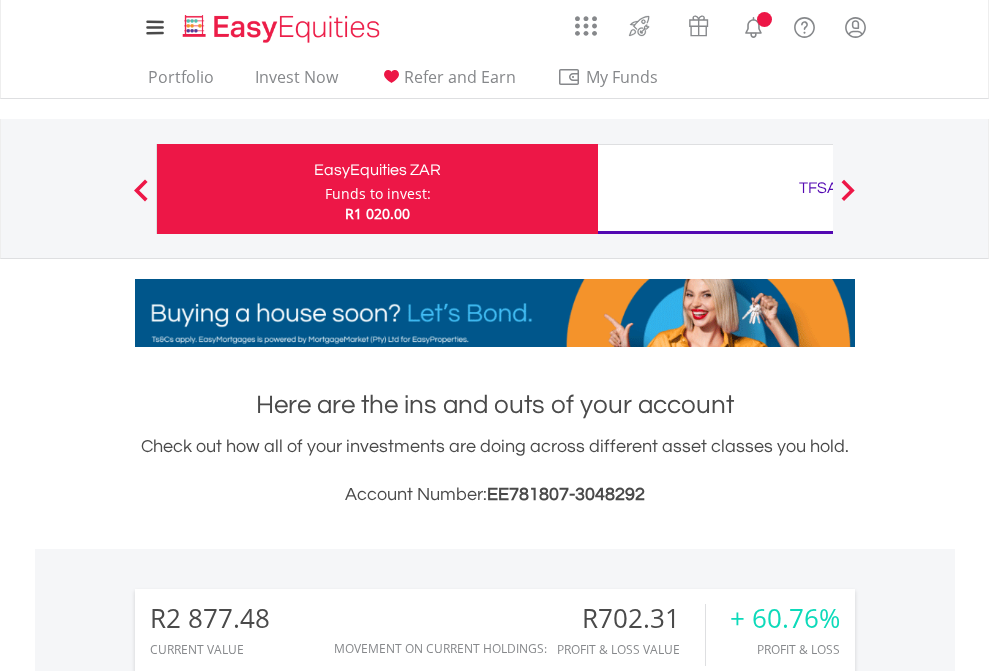 click on "Funds to invest:" at bounding box center [378, 194] 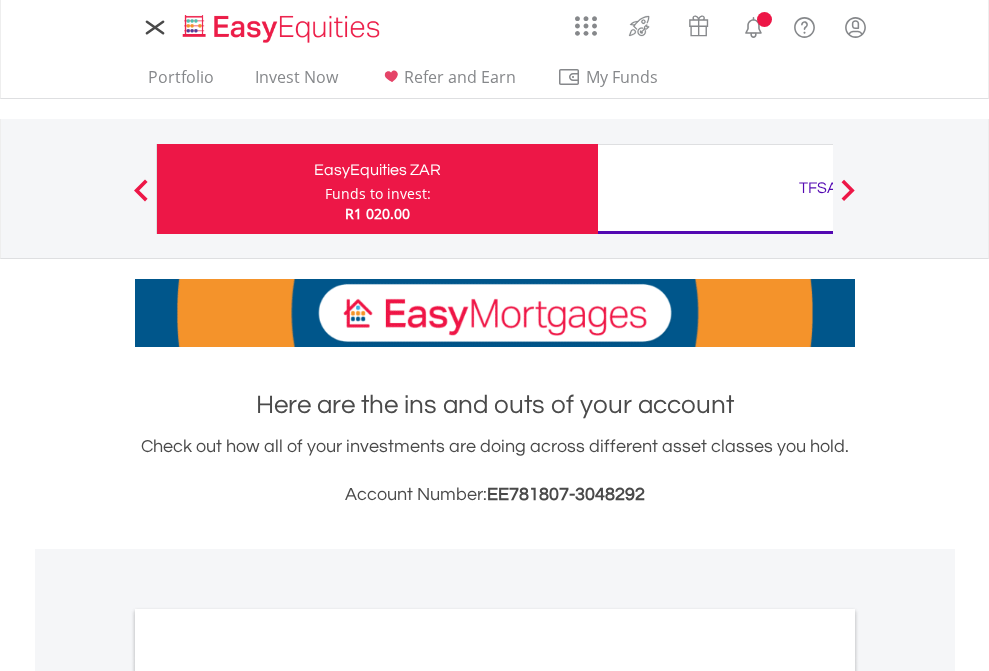 scroll, scrollTop: 0, scrollLeft: 0, axis: both 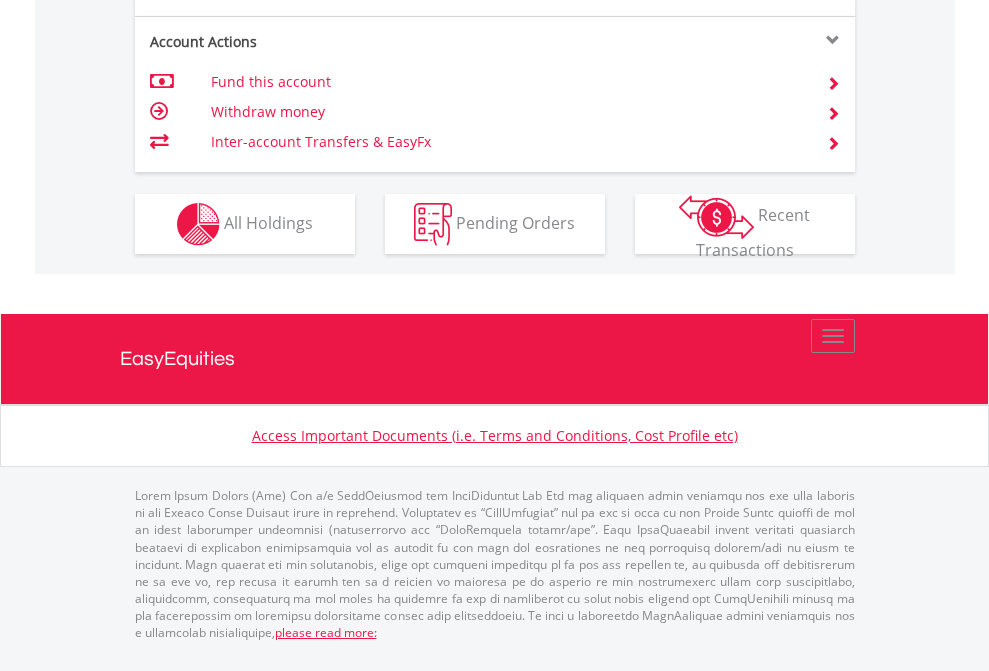 click on "Investment types" at bounding box center (706, -337) 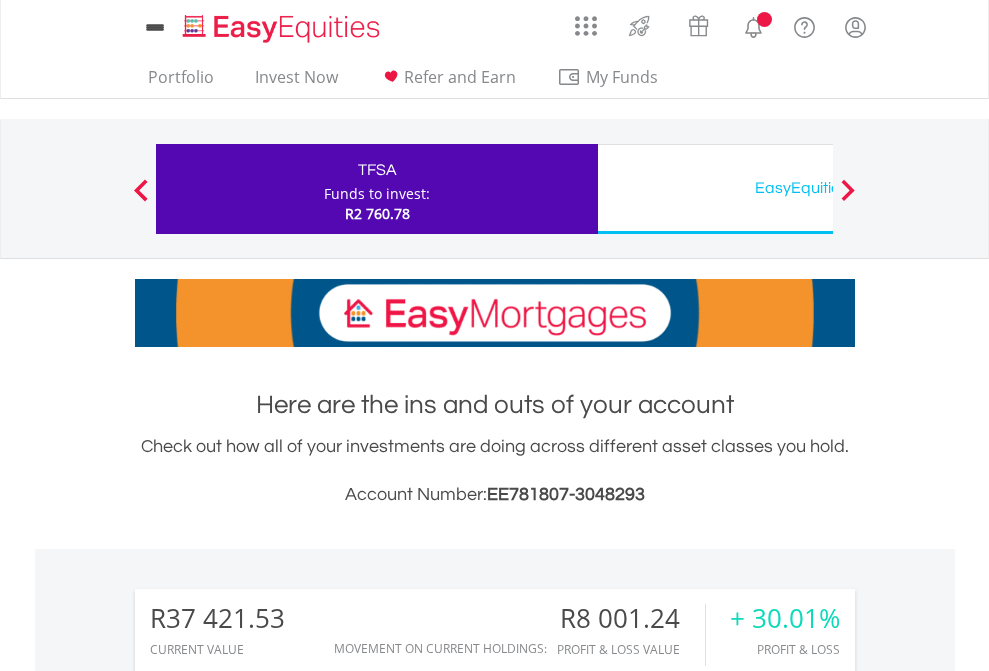 scroll, scrollTop: 0, scrollLeft: 0, axis: both 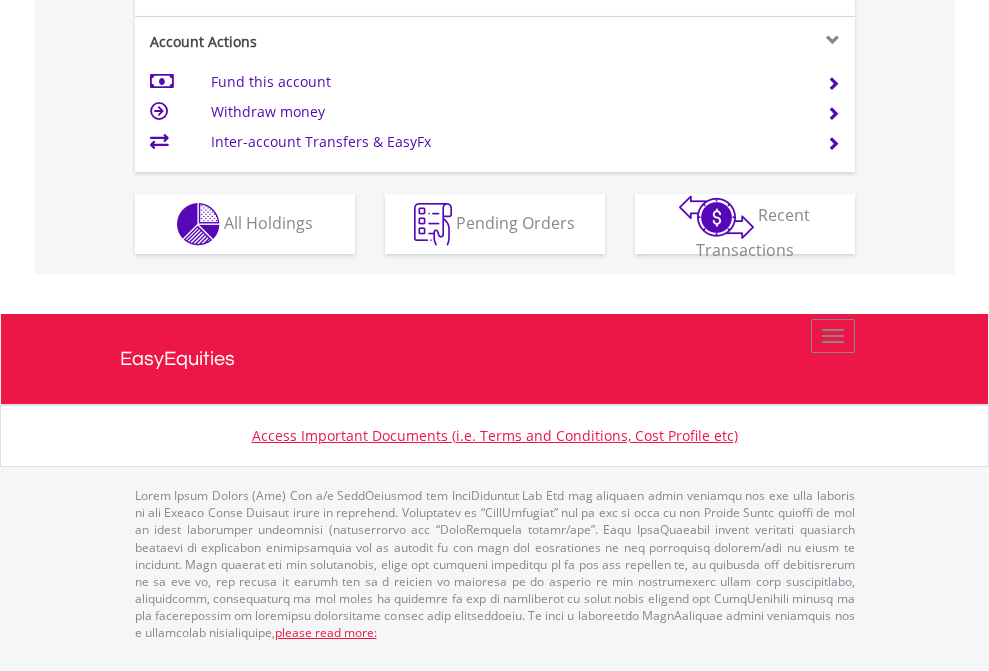 click on "Investment types" at bounding box center (706, -337) 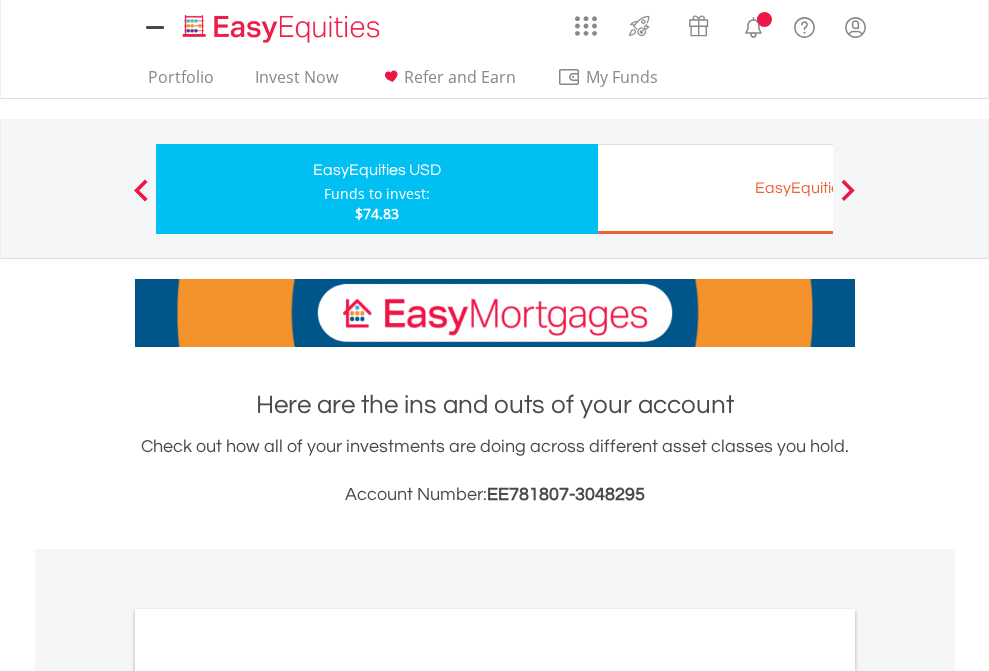 scroll, scrollTop: 0, scrollLeft: 0, axis: both 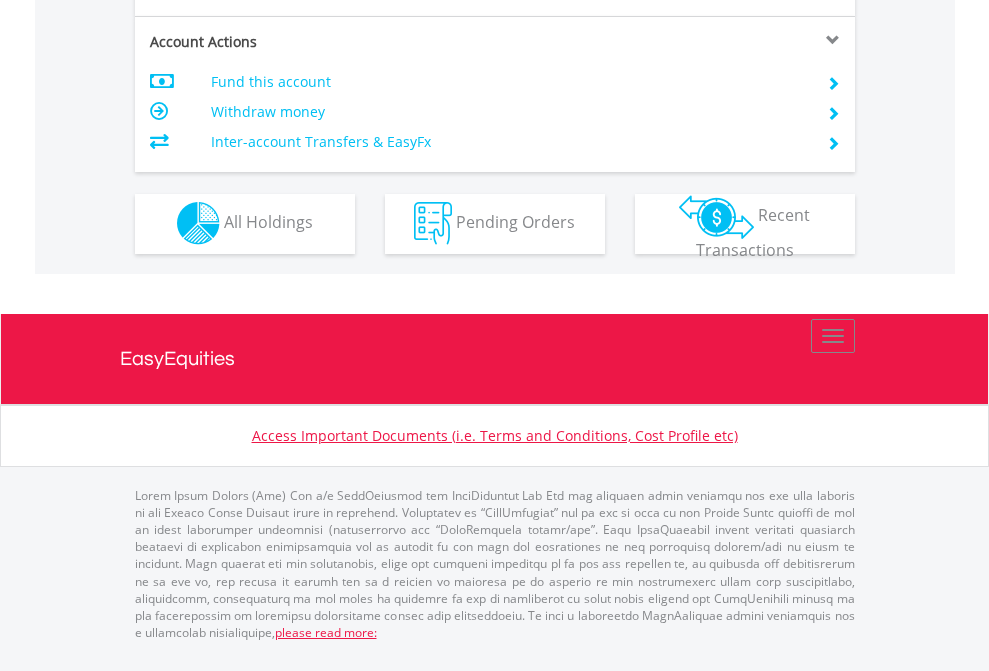 click on "Investment types" at bounding box center [706, -353] 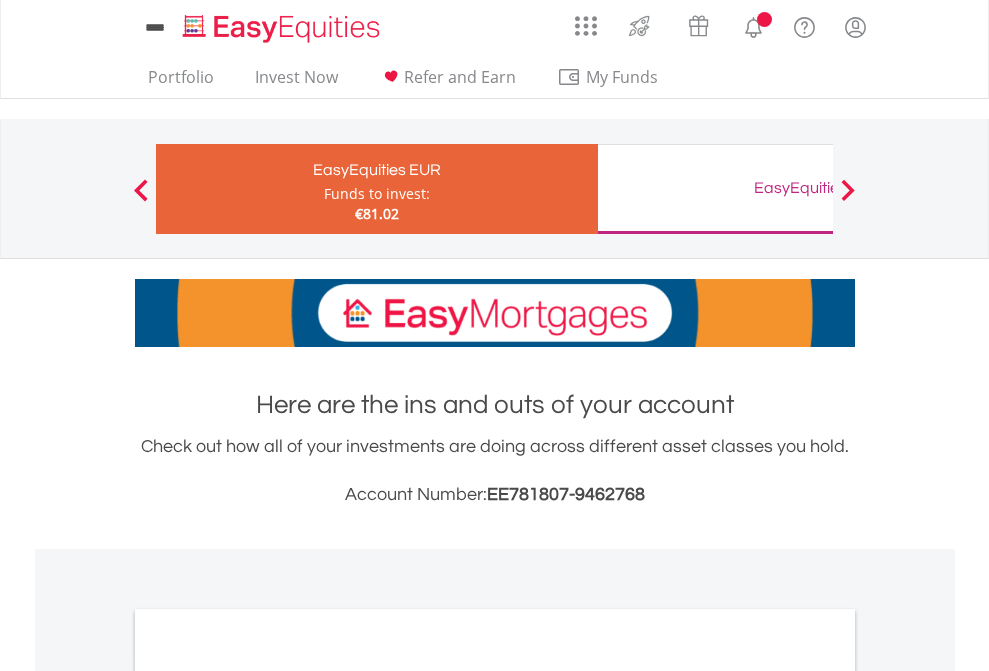 scroll, scrollTop: 0, scrollLeft: 0, axis: both 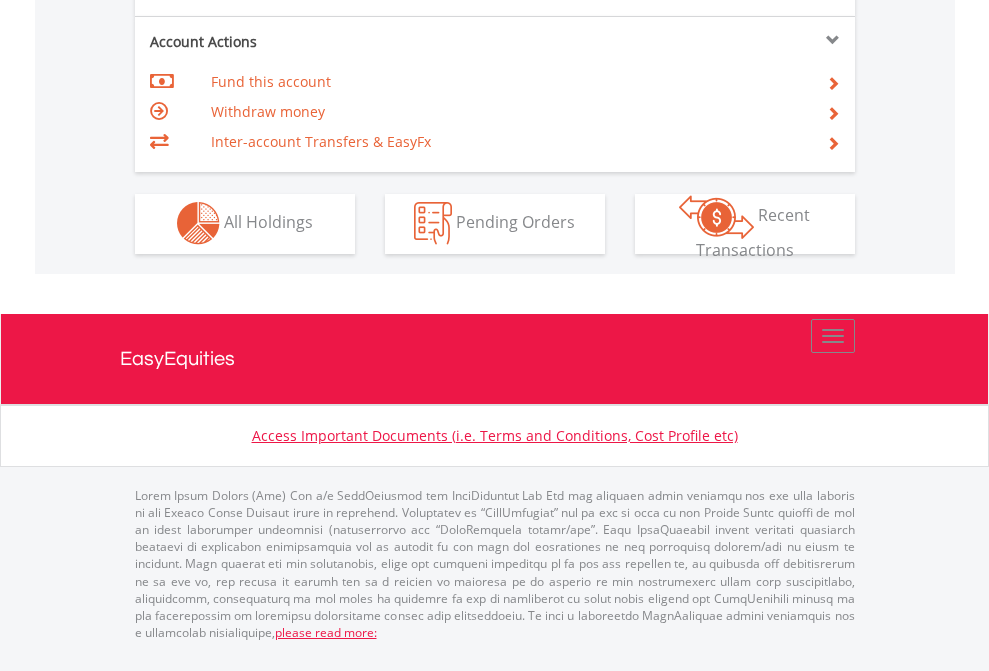 click on "Investment types" at bounding box center (706, -353) 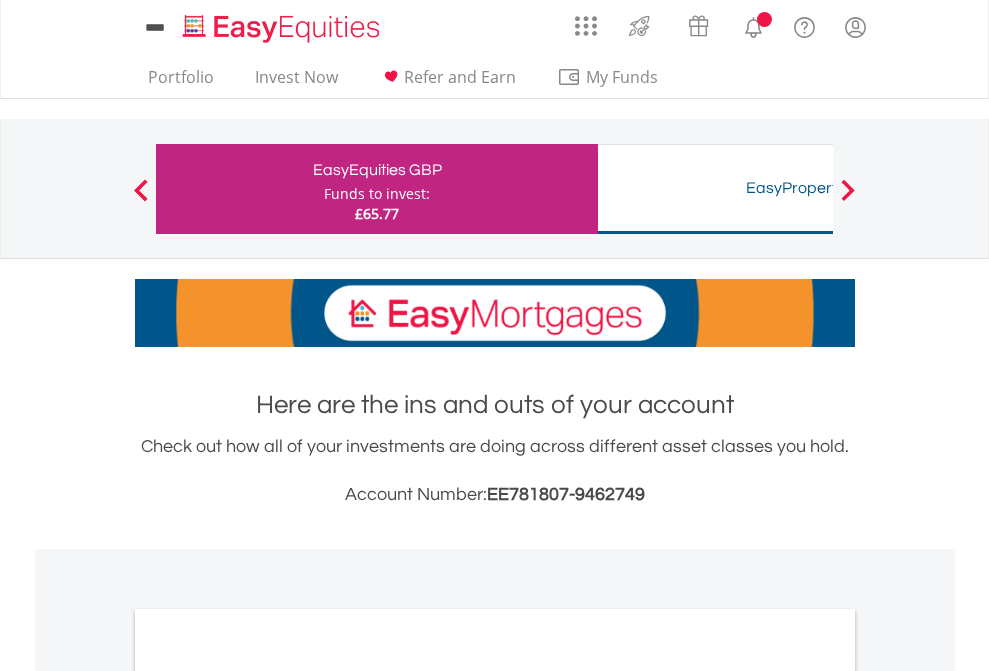 scroll, scrollTop: 0, scrollLeft: 0, axis: both 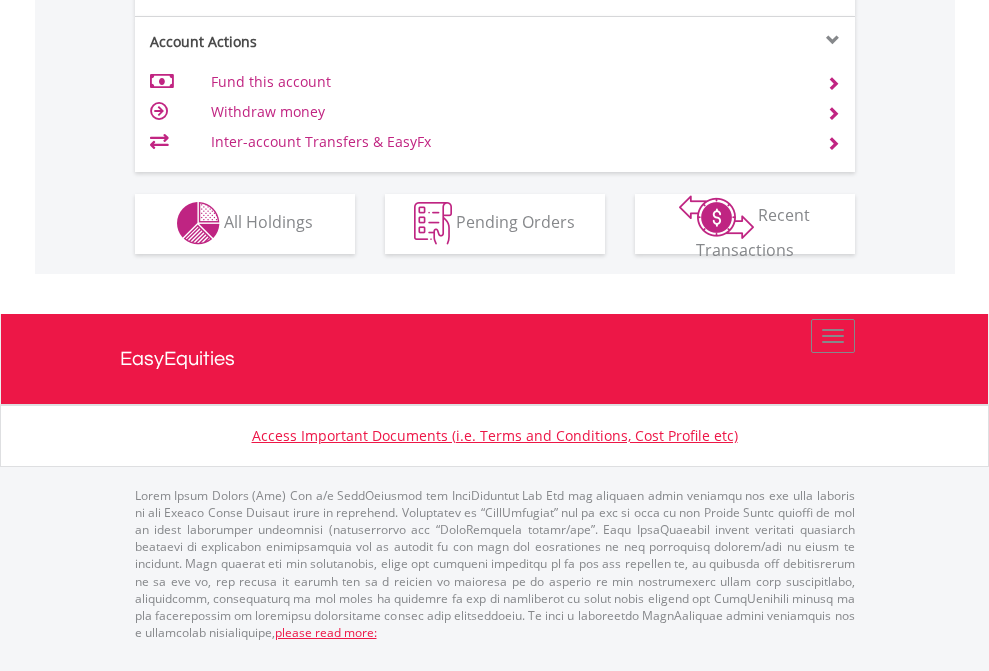 click on "Investment types" at bounding box center (706, -353) 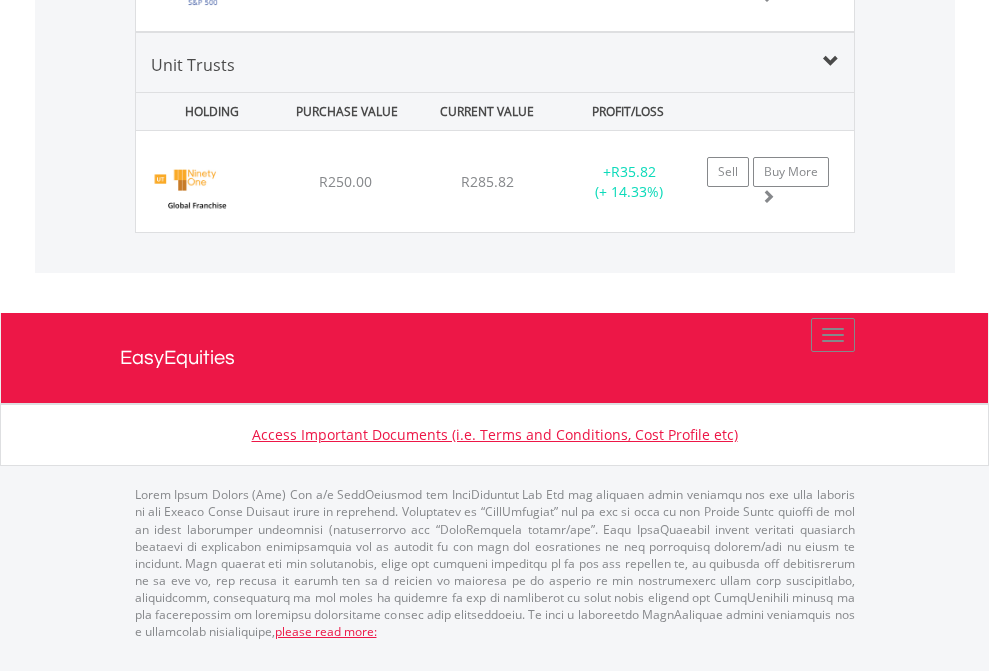click on "TFSA" at bounding box center [818, -1478] 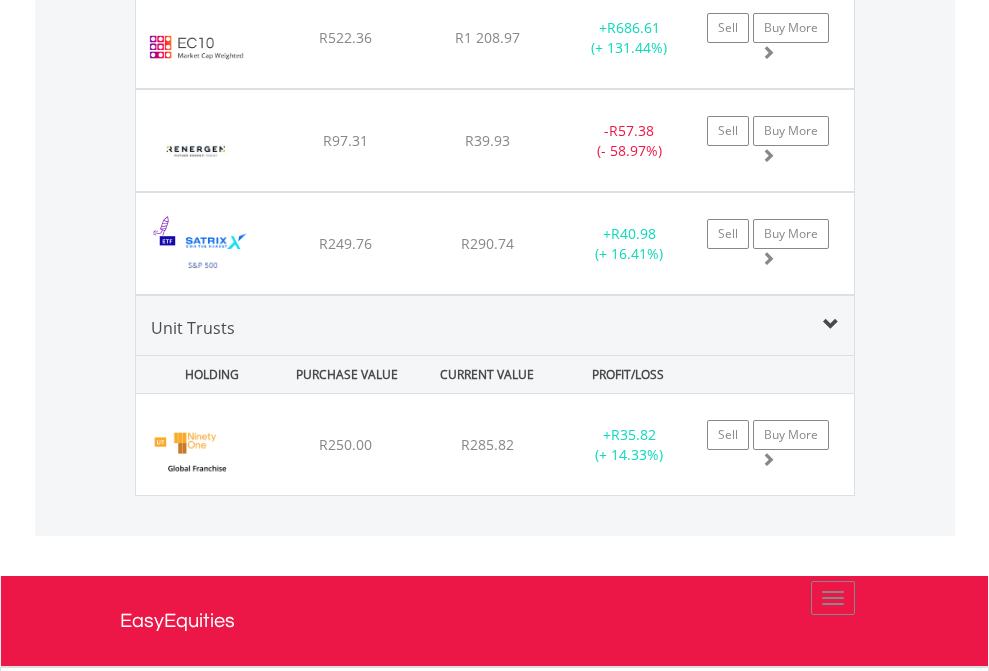 scroll, scrollTop: 144, scrollLeft: 0, axis: vertical 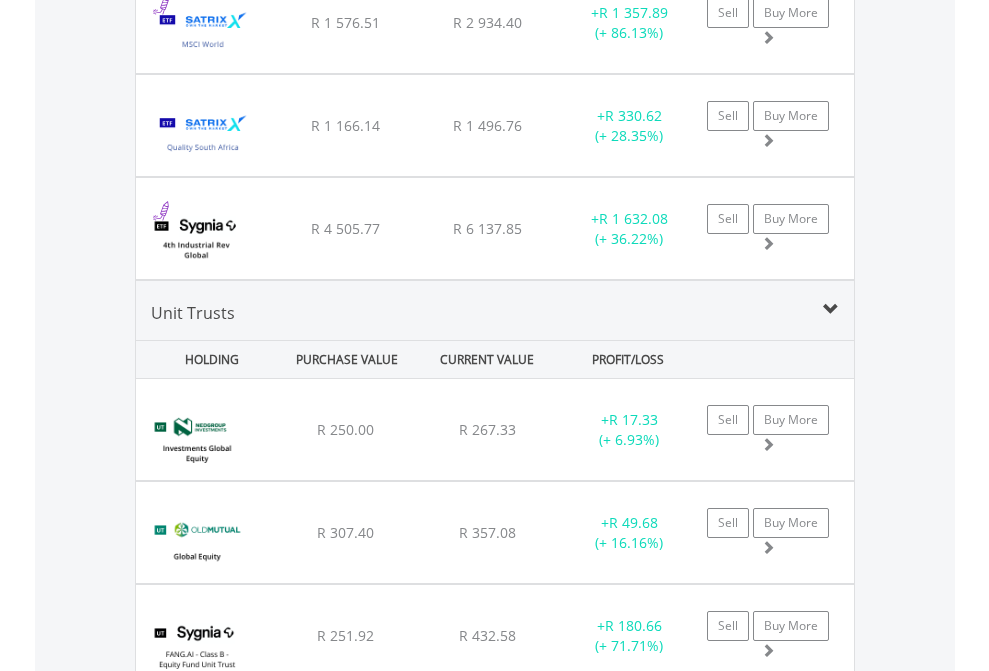 click on "EasyEquities USD" at bounding box center [818, -1745] 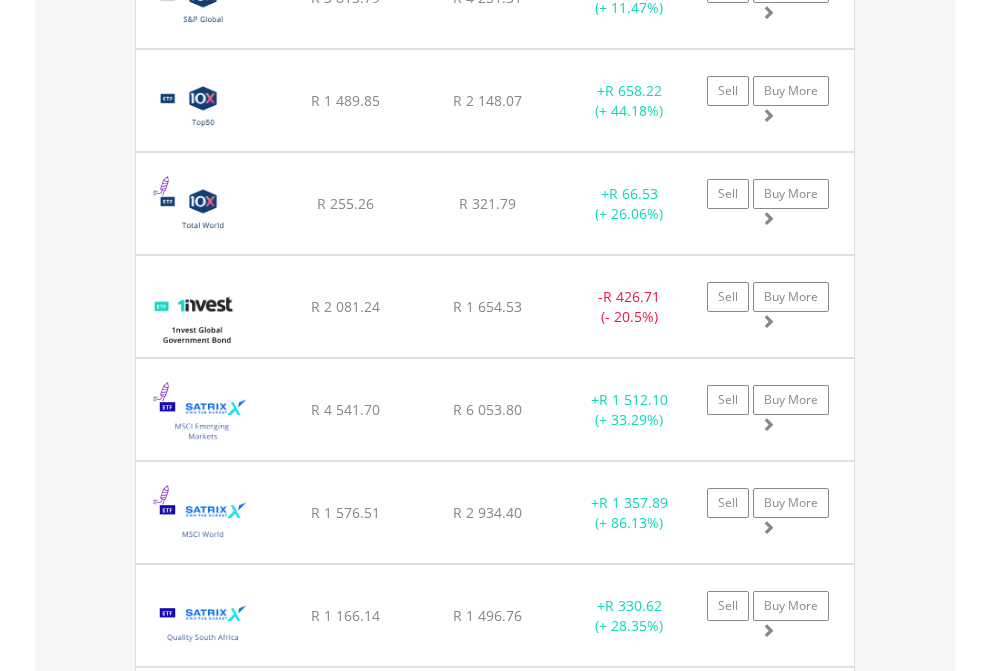 scroll, scrollTop: 144, scrollLeft: 0, axis: vertical 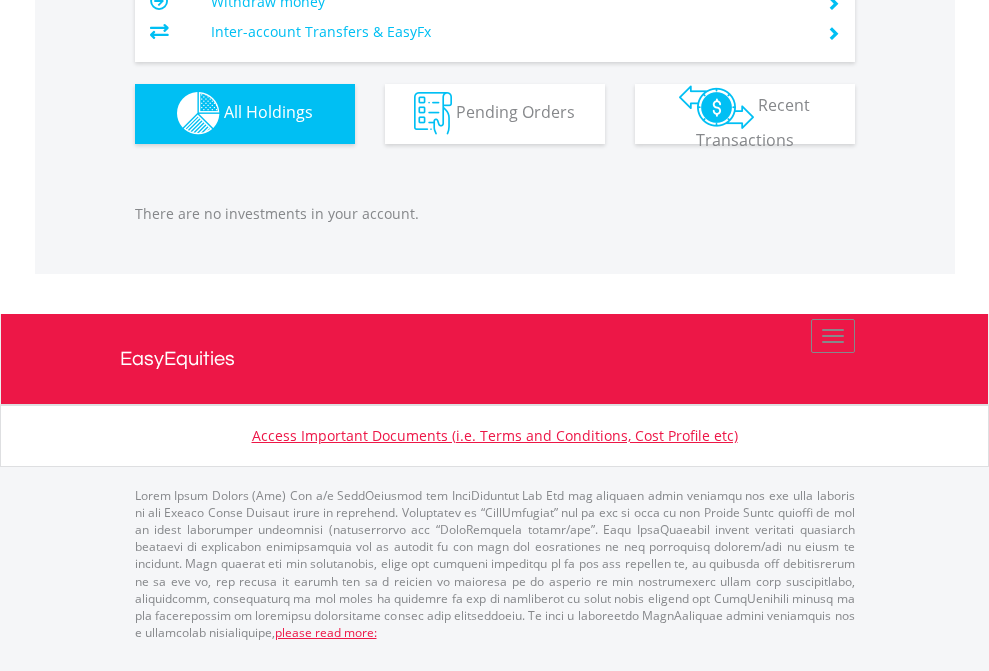 click on "EasyEquities EUR" at bounding box center [818, -1142] 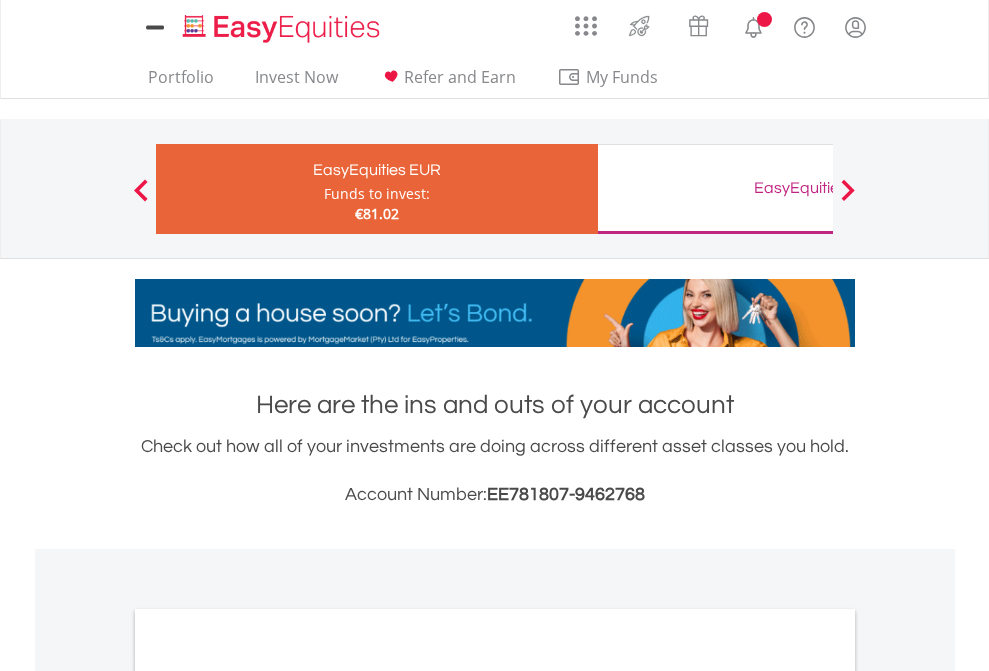 click on "All Holdings" at bounding box center (268, 1096) 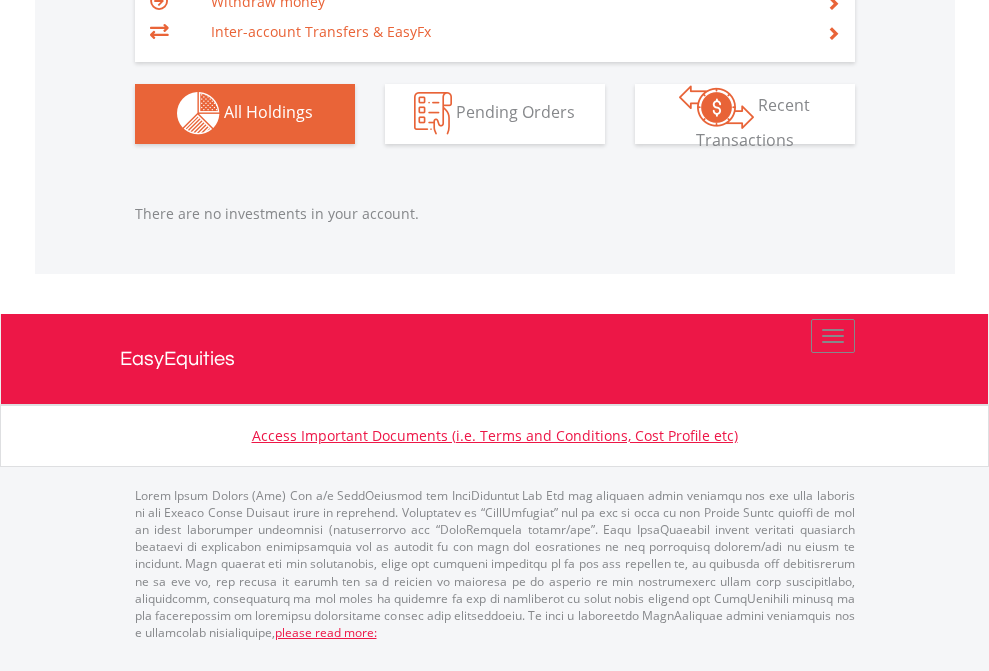 scroll, scrollTop: 1980, scrollLeft: 0, axis: vertical 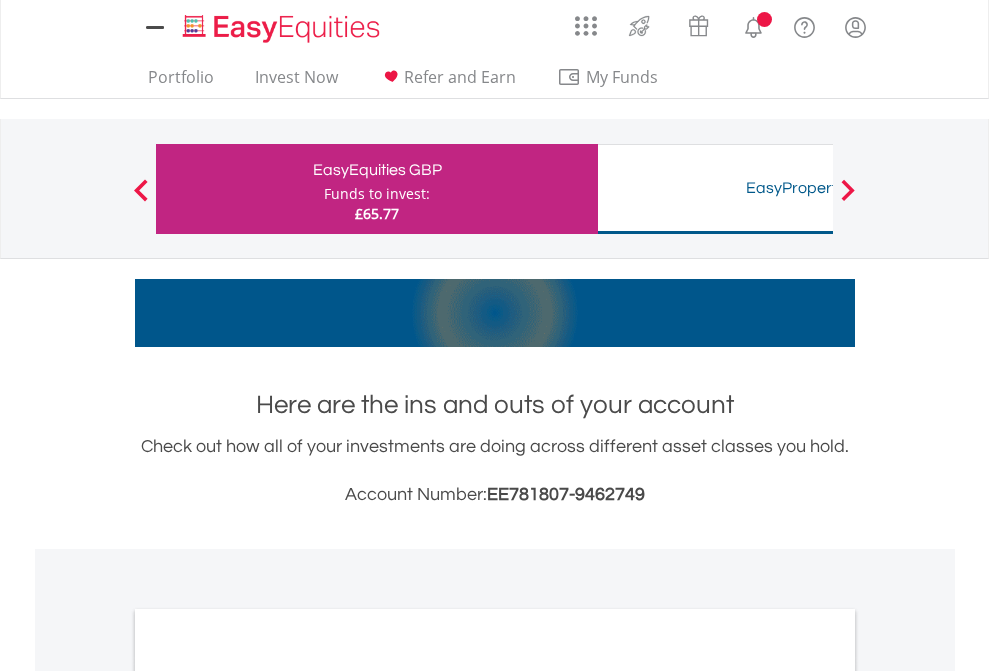 click on "All Holdings" at bounding box center [268, 1096] 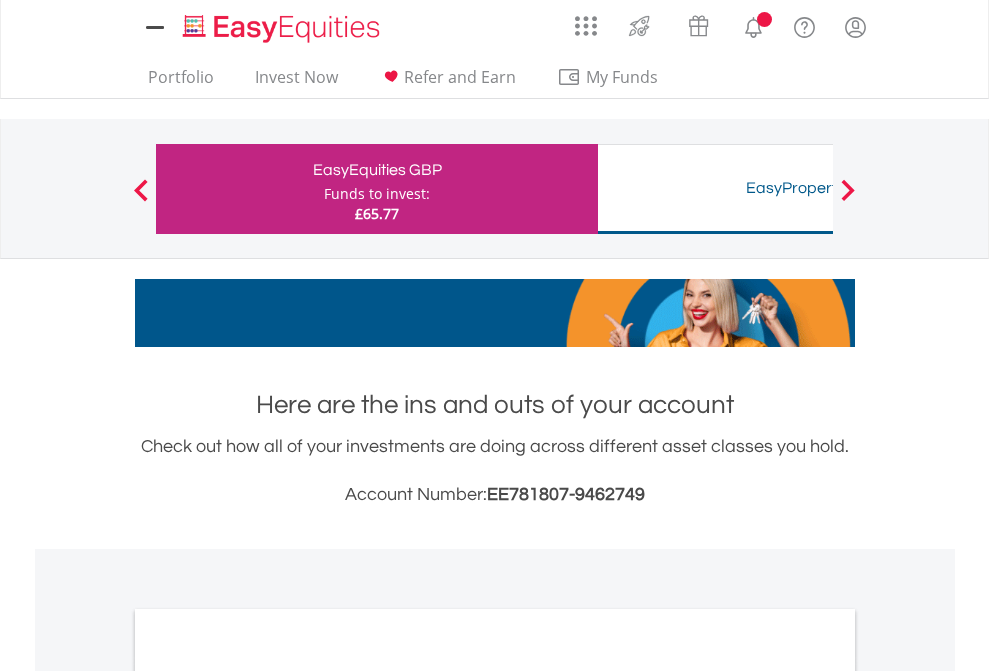 scroll, scrollTop: 1486, scrollLeft: 0, axis: vertical 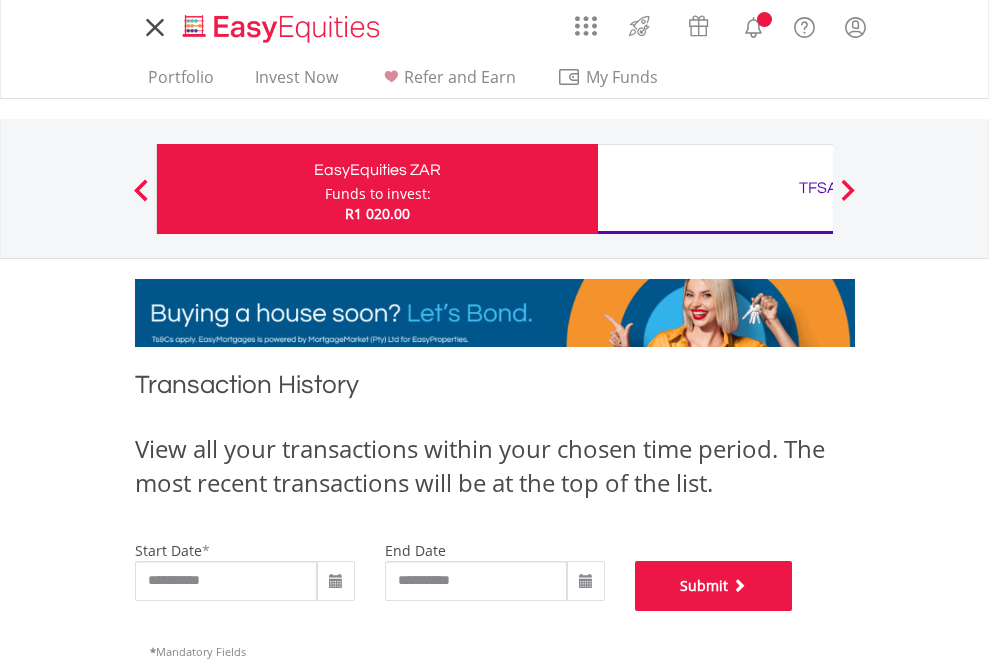 click on "Submit" at bounding box center [714, 586] 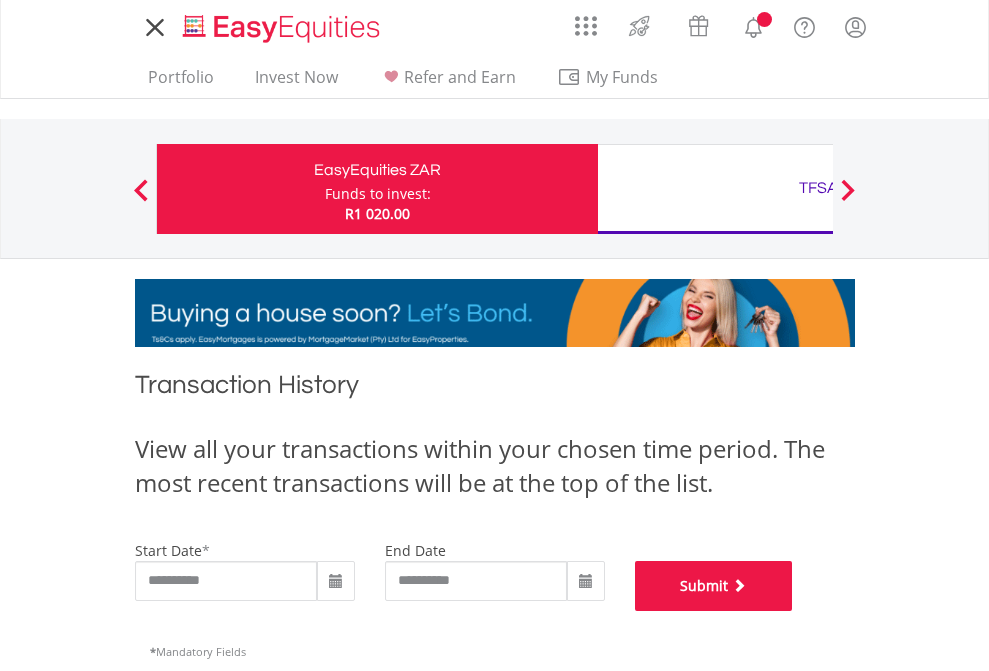 scroll, scrollTop: 811, scrollLeft: 0, axis: vertical 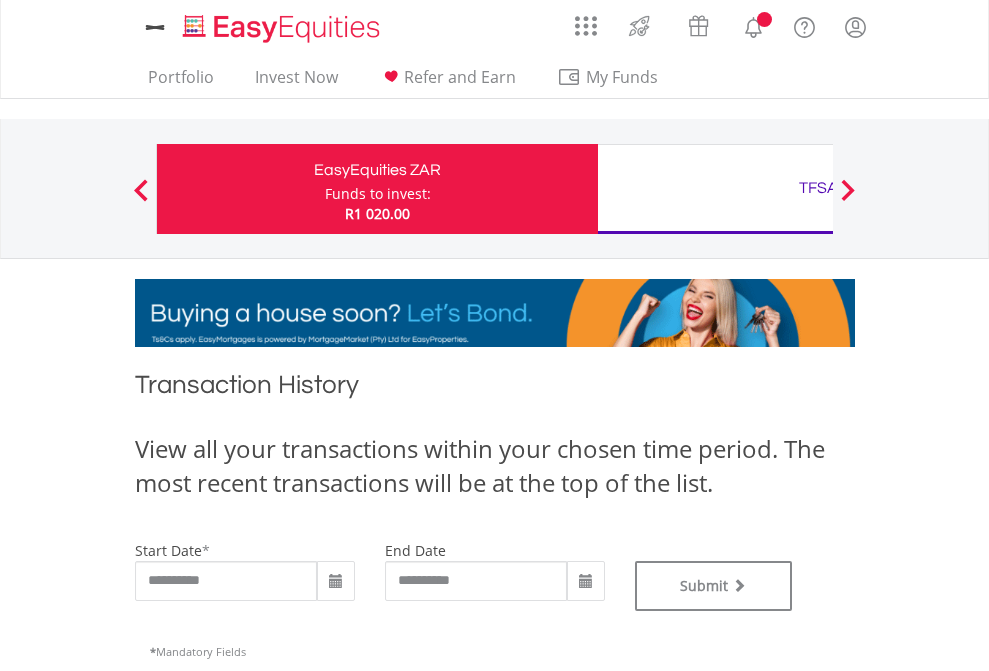 click on "TFSA" at bounding box center [818, 188] 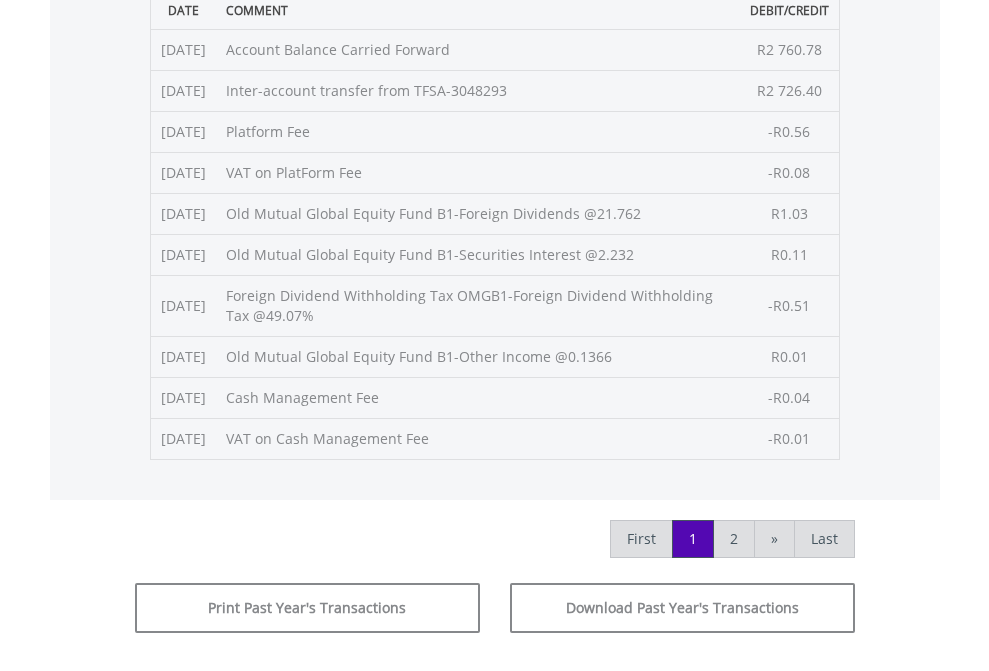 click on "Submit" at bounding box center (714, -225) 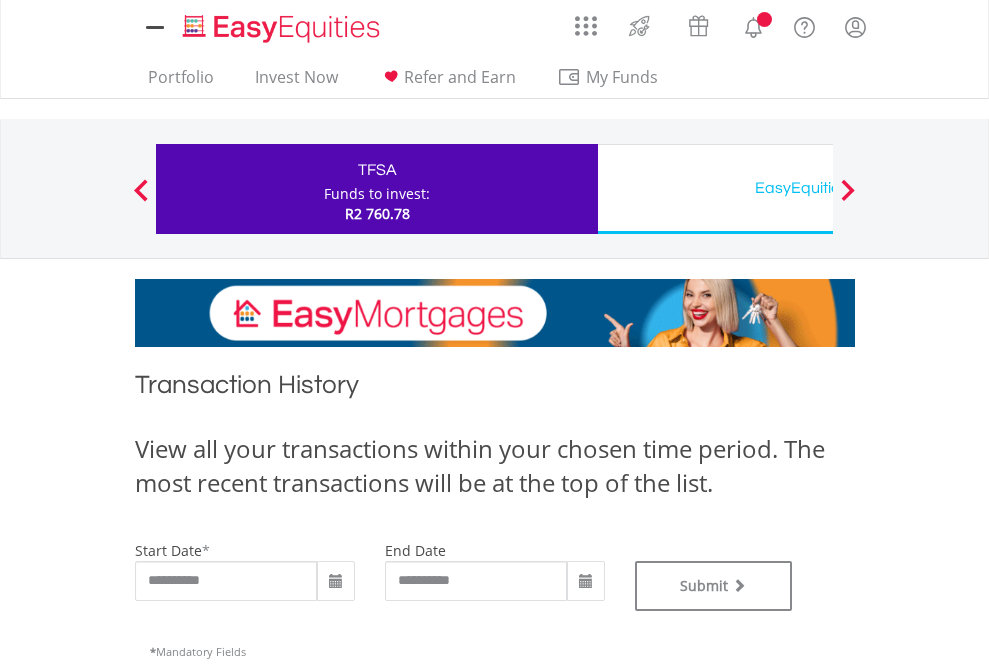 scroll, scrollTop: 0, scrollLeft: 0, axis: both 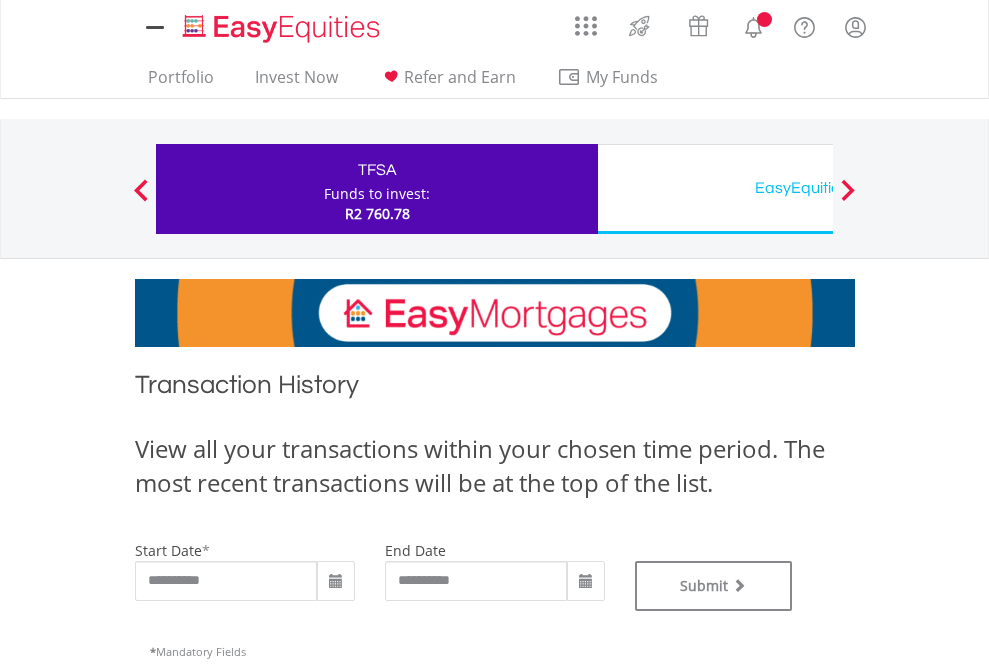 click on "EasyEquities USD" at bounding box center [818, 188] 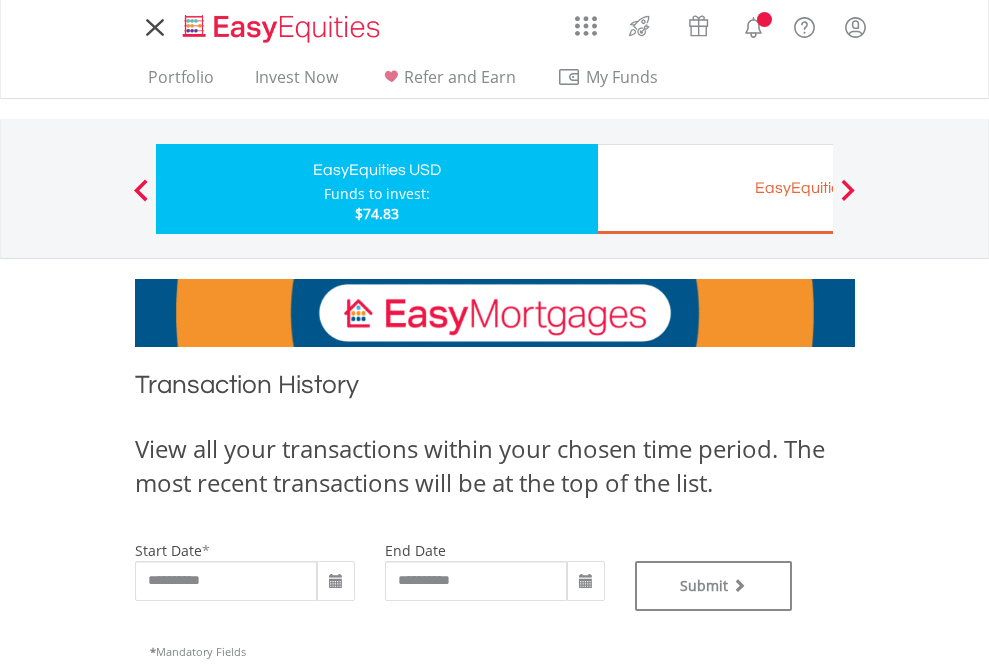 scroll, scrollTop: 0, scrollLeft: 0, axis: both 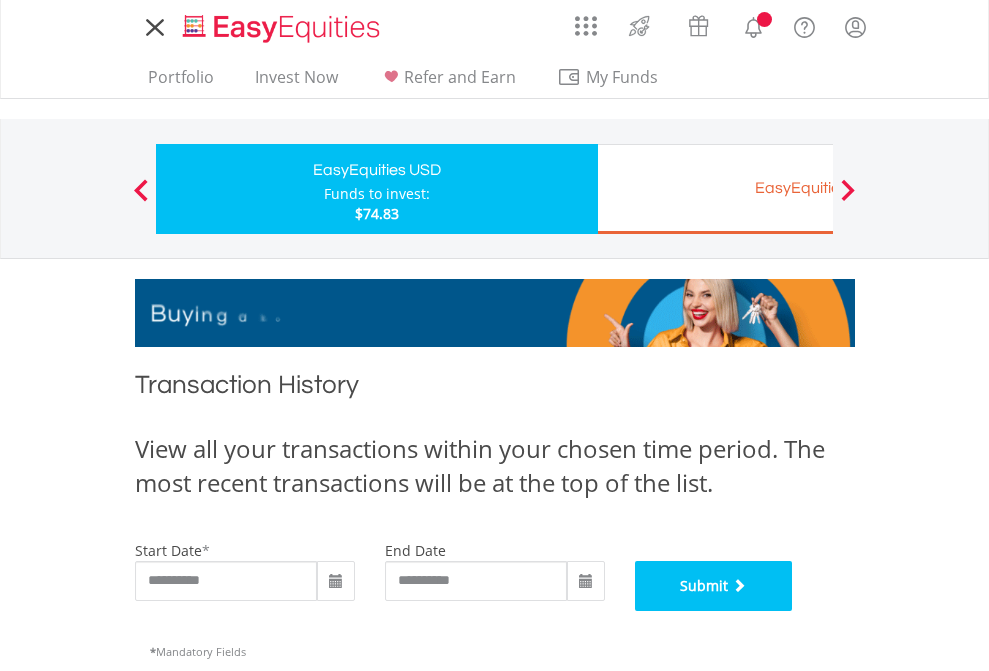 click on "Submit" at bounding box center [714, 586] 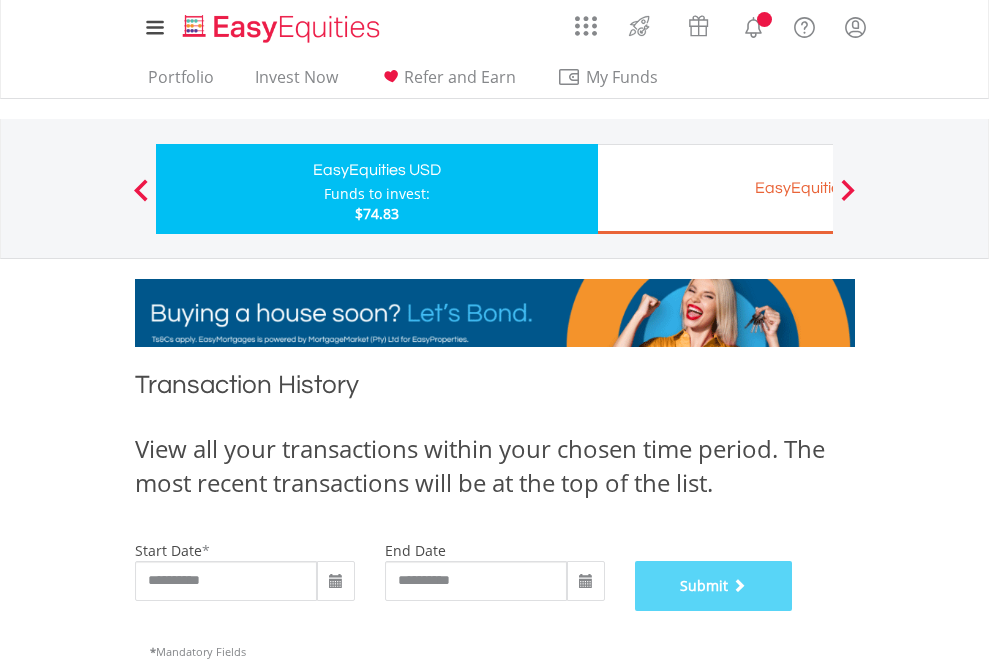 scroll, scrollTop: 811, scrollLeft: 0, axis: vertical 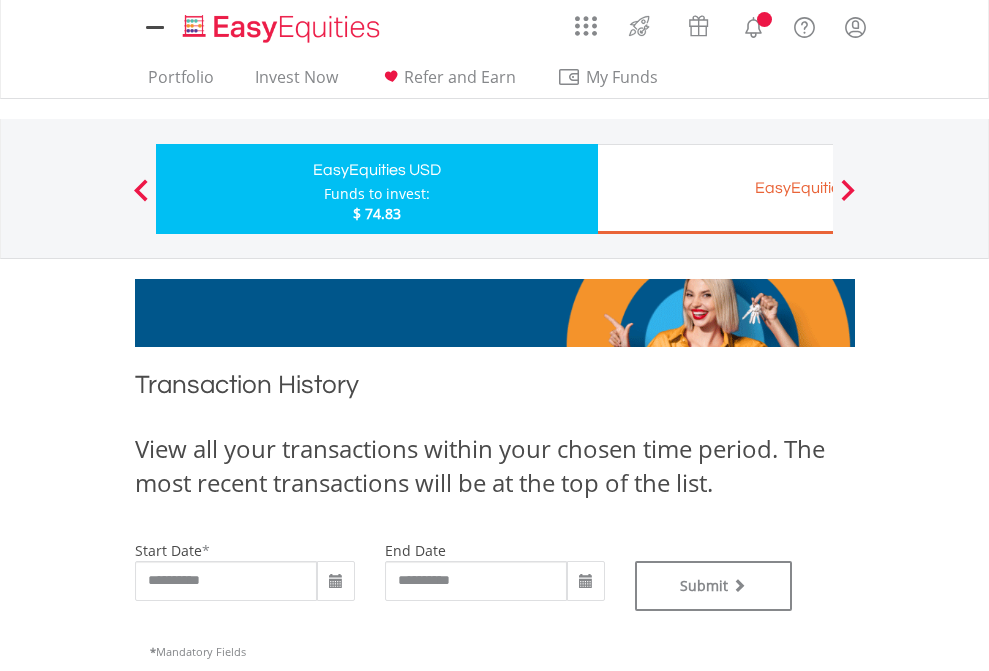 click on "EasyEquities EUR" at bounding box center (818, 188) 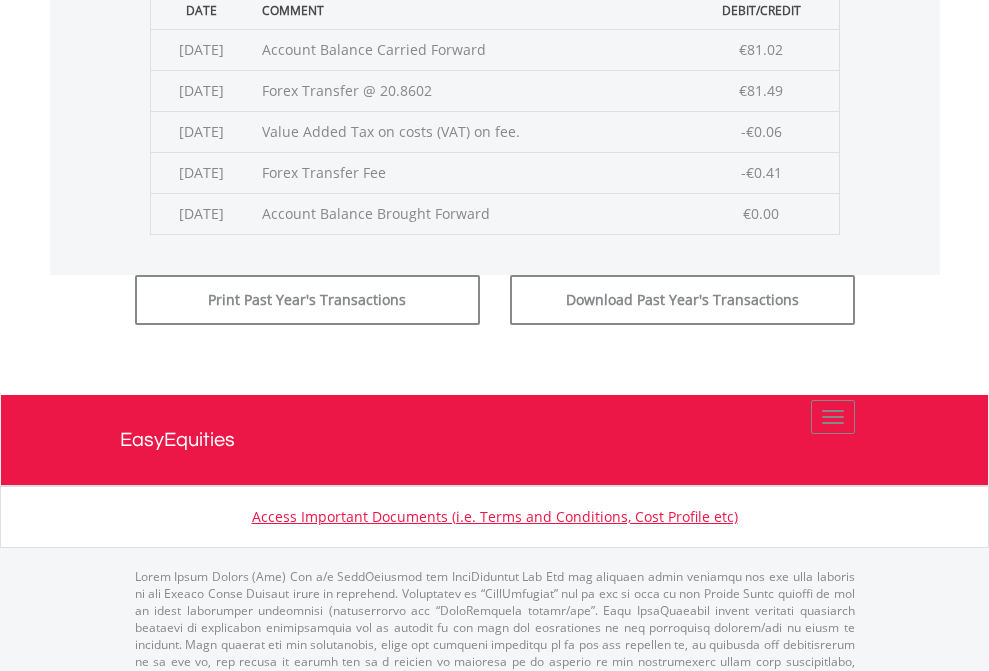 click on "Submit" at bounding box center (714, -225) 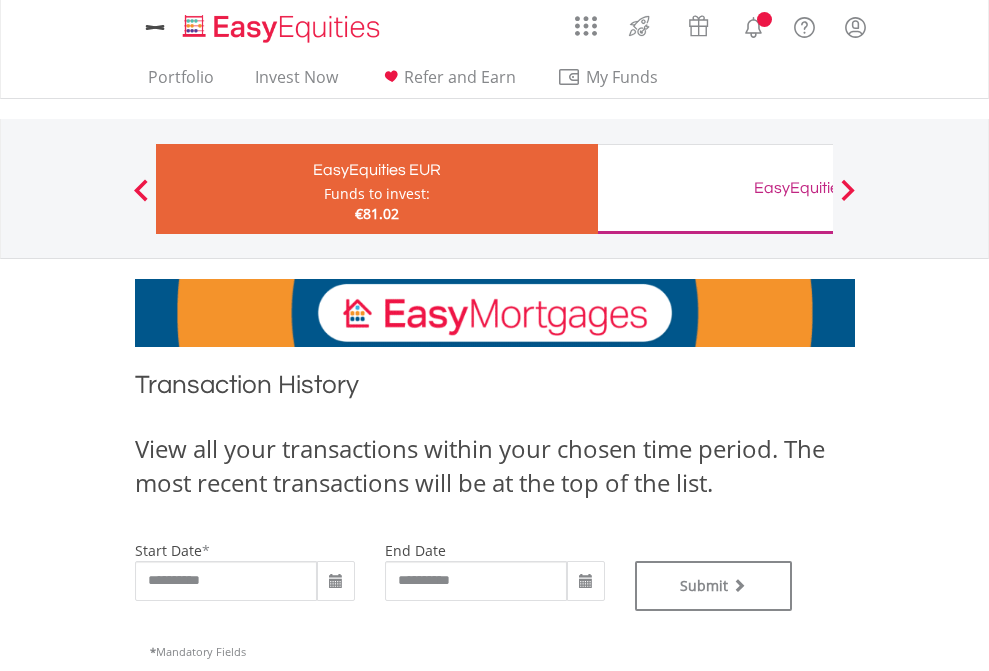 scroll, scrollTop: 0, scrollLeft: 0, axis: both 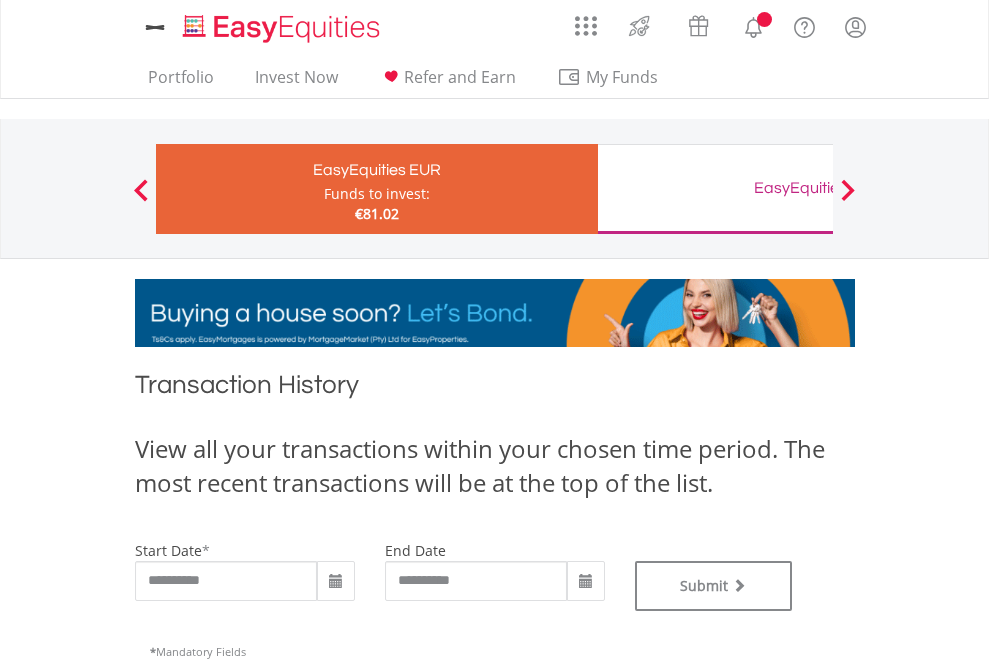 click on "EasyEquities GBP" at bounding box center (818, 188) 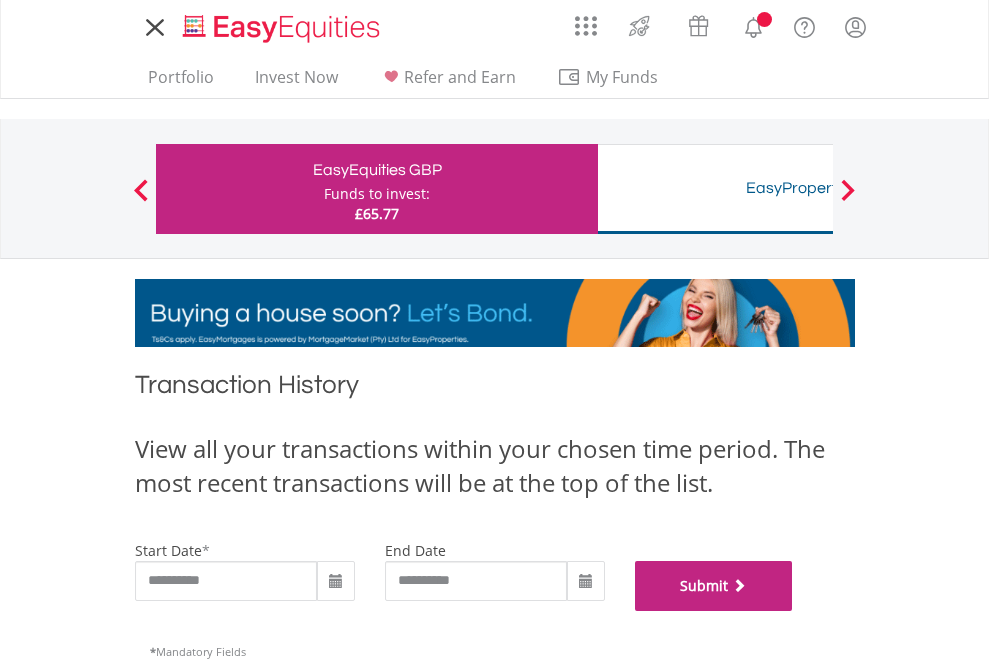 click on "Submit" at bounding box center (714, 586) 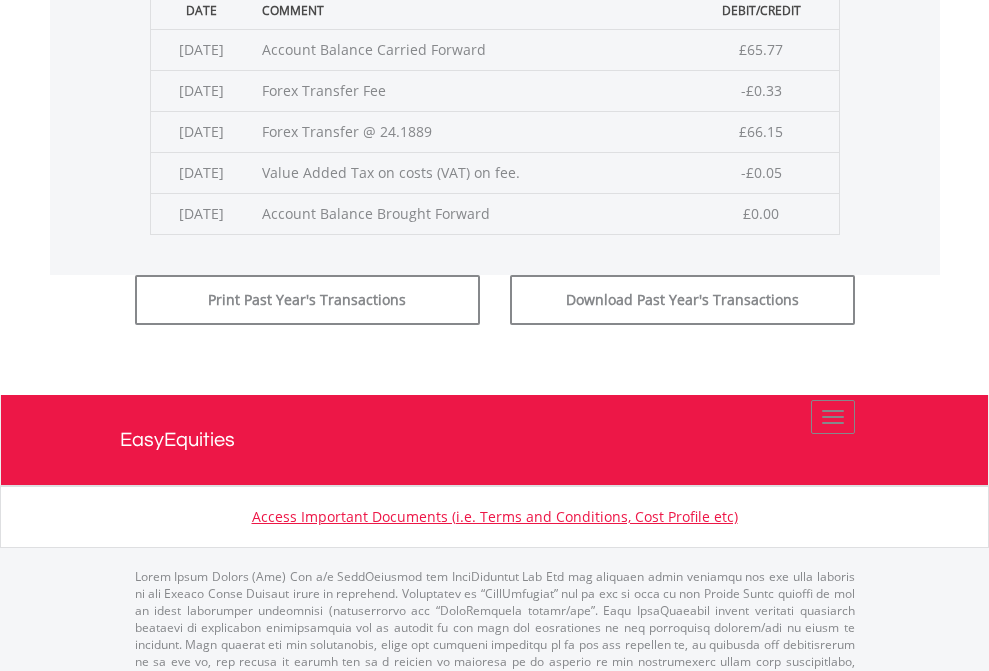scroll, scrollTop: 811, scrollLeft: 0, axis: vertical 